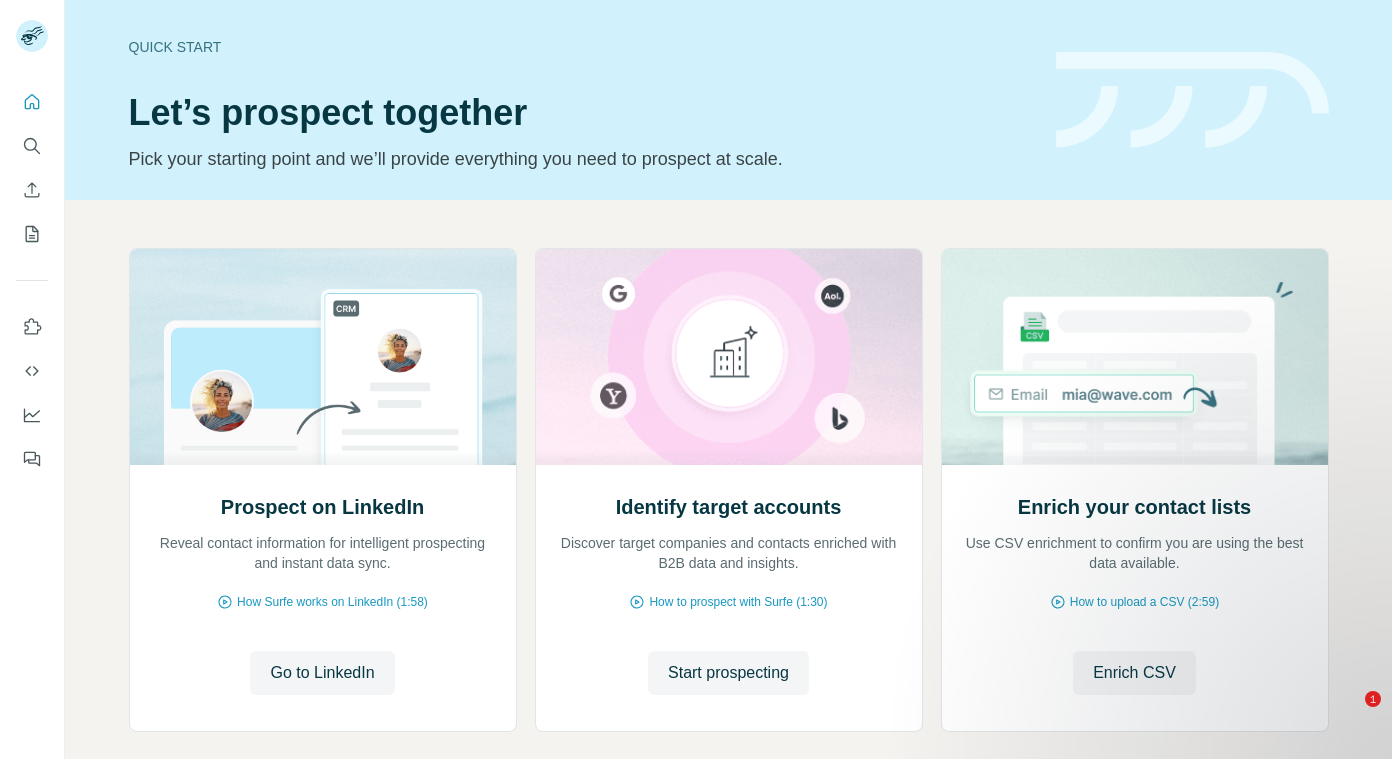 scroll, scrollTop: 0, scrollLeft: 0, axis: both 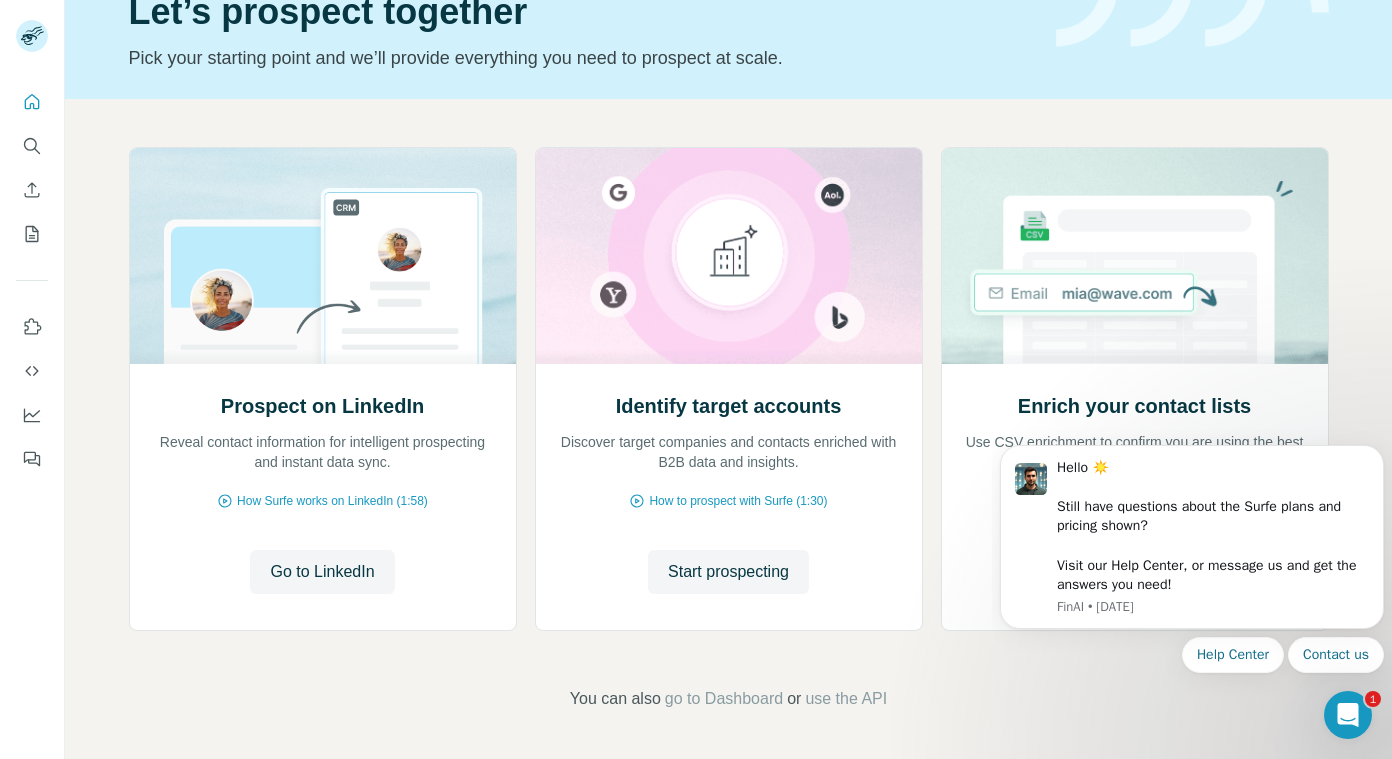 click on "Hello ☀️ ​ Still have questions about the Surfe plans and pricing shown?  ​ Visit our Help Center, or message us and get the answers you need!  [GEOGRAPHIC_DATA] • [DATE] Help Center Contact us" at bounding box center [1192, 559] 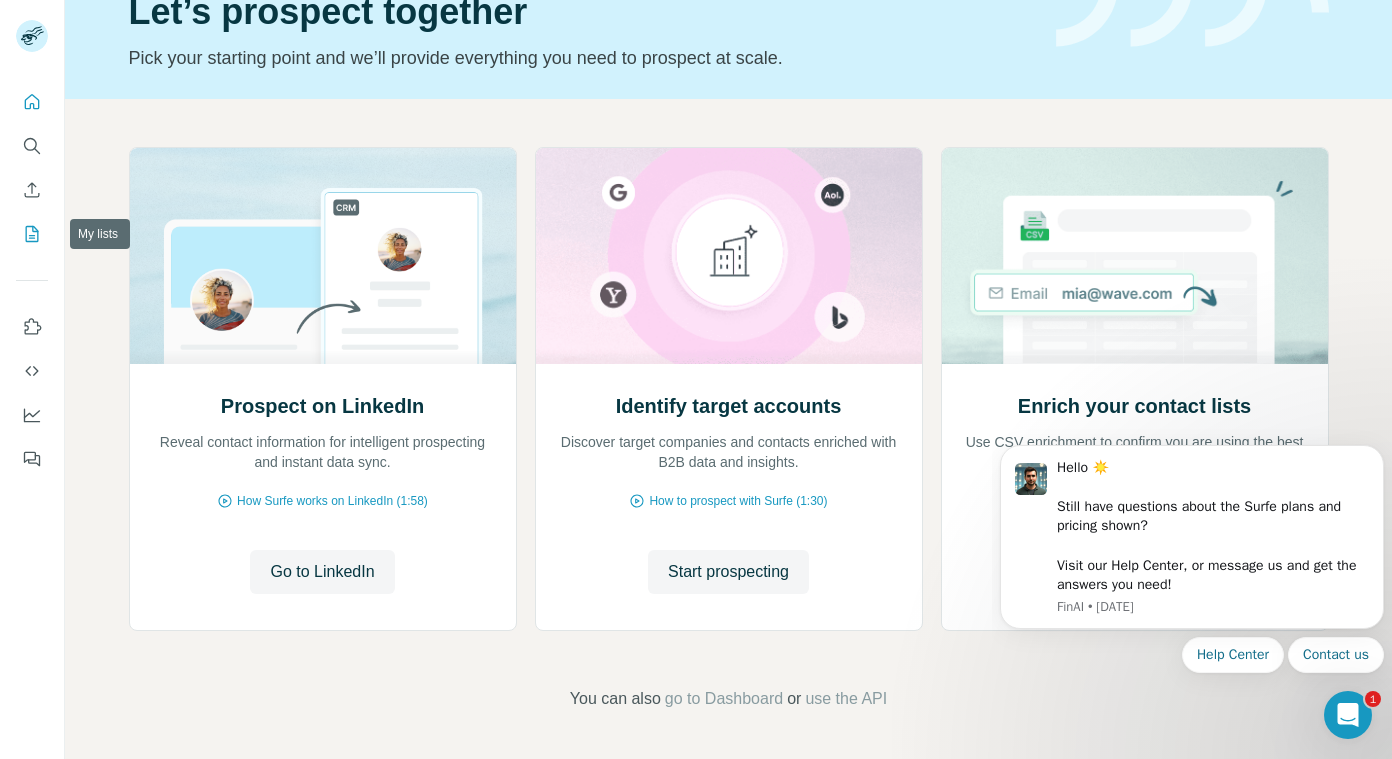click 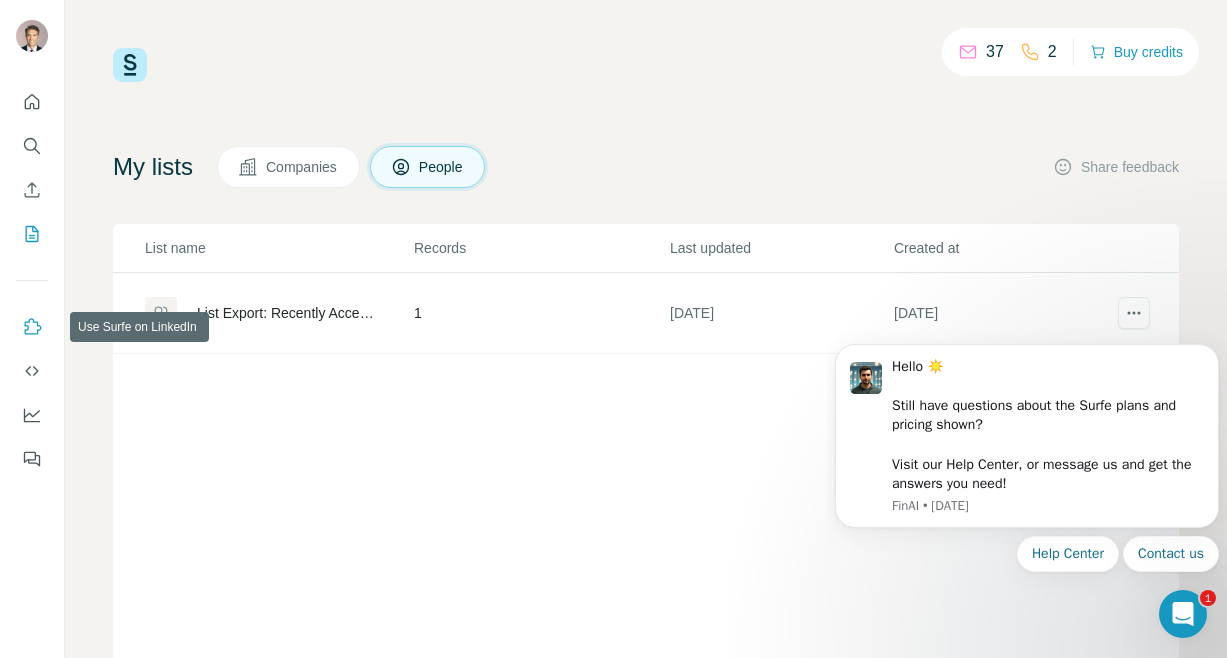 click at bounding box center (32, 327) 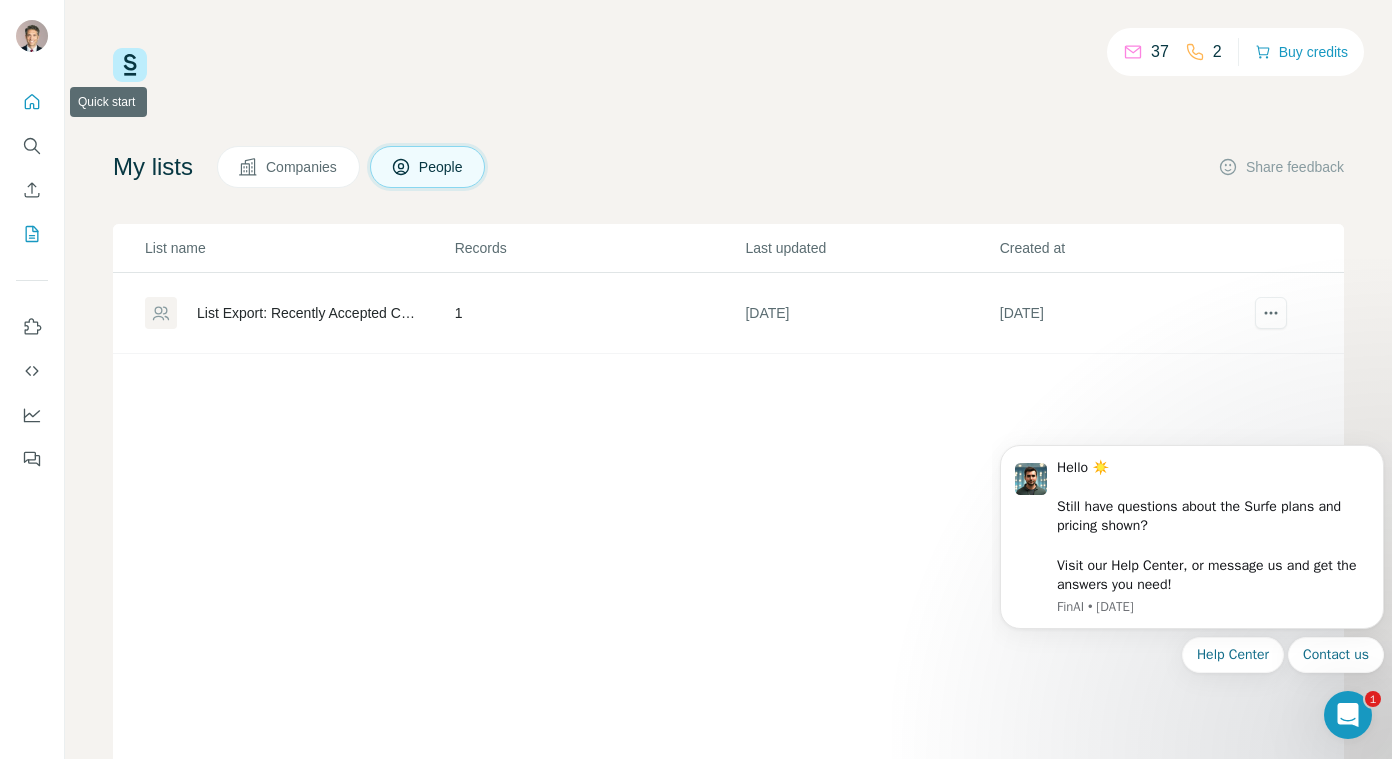 click 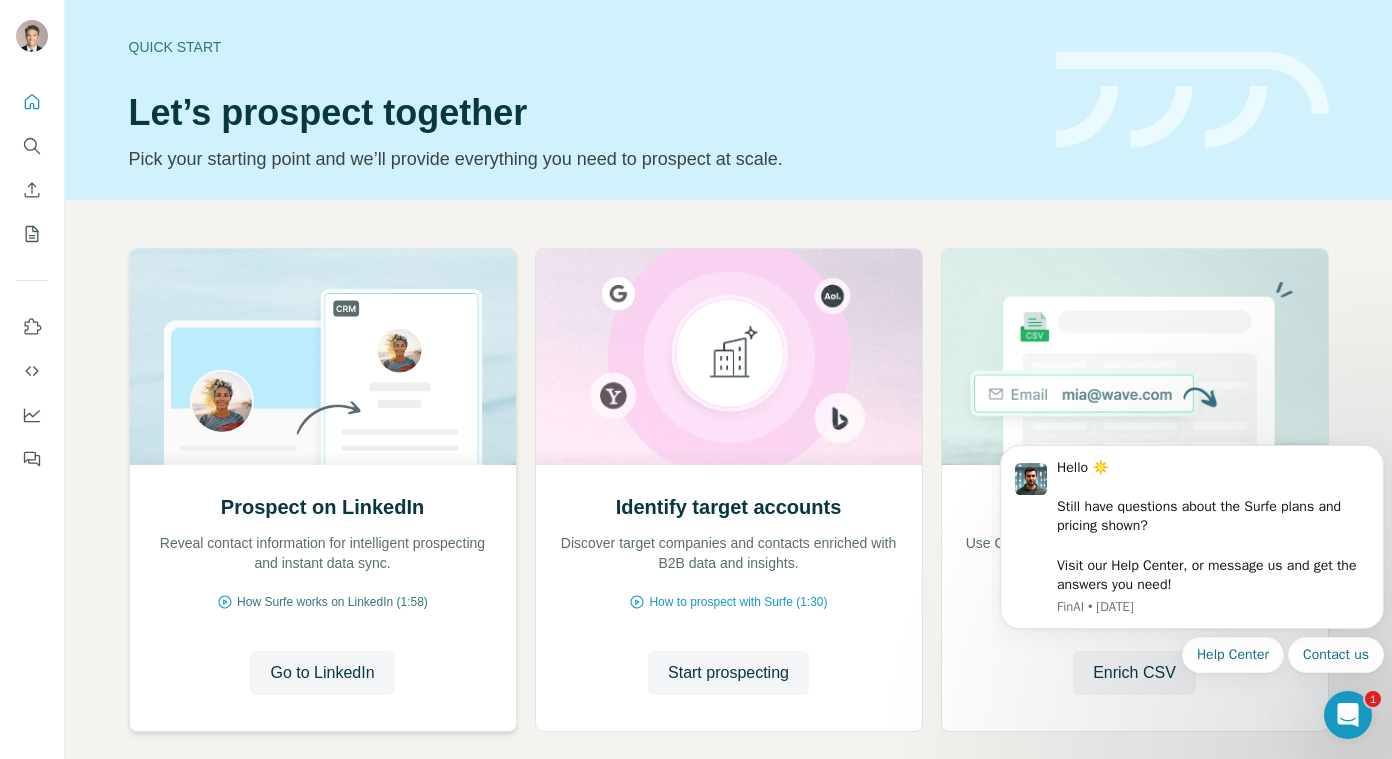 click on "How Surfe works on LinkedIn (1:58)" at bounding box center (332, 602) 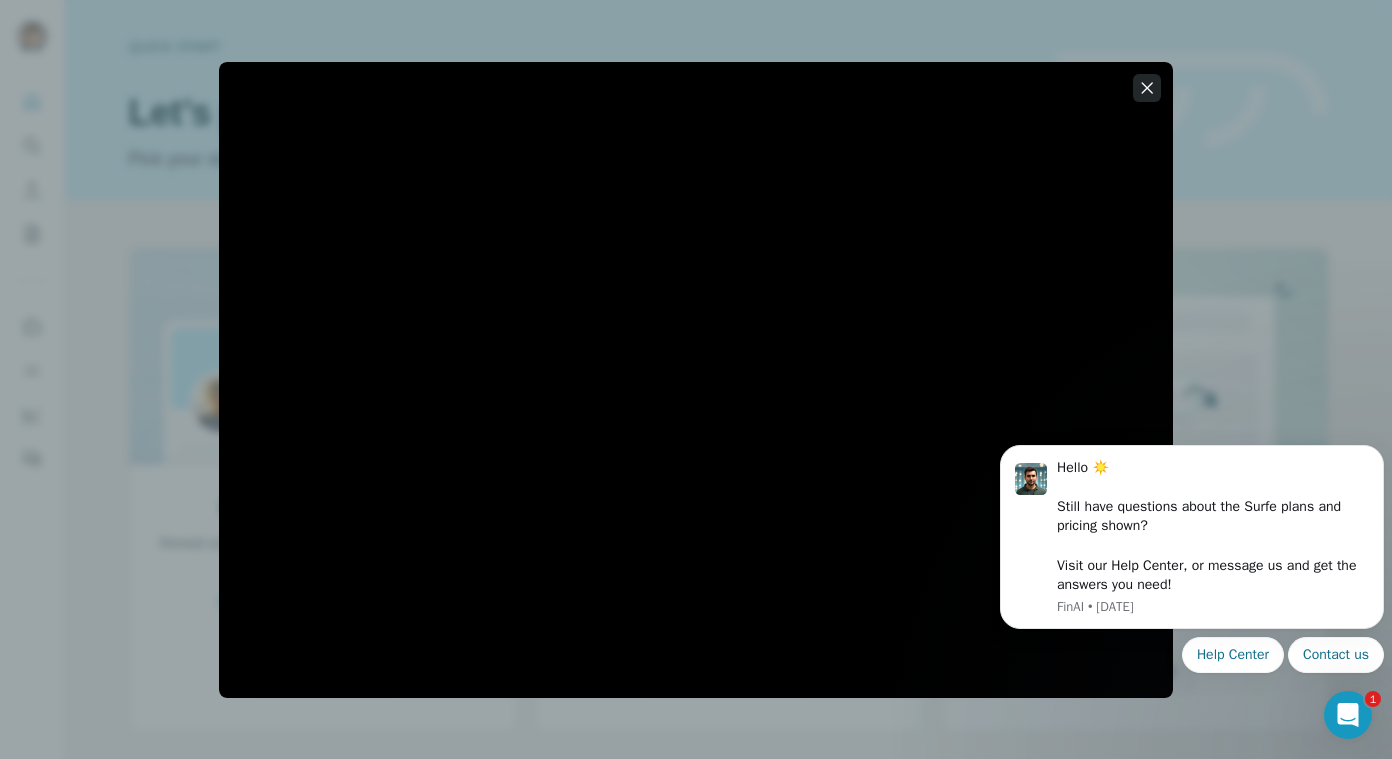 click at bounding box center (1147, 88) 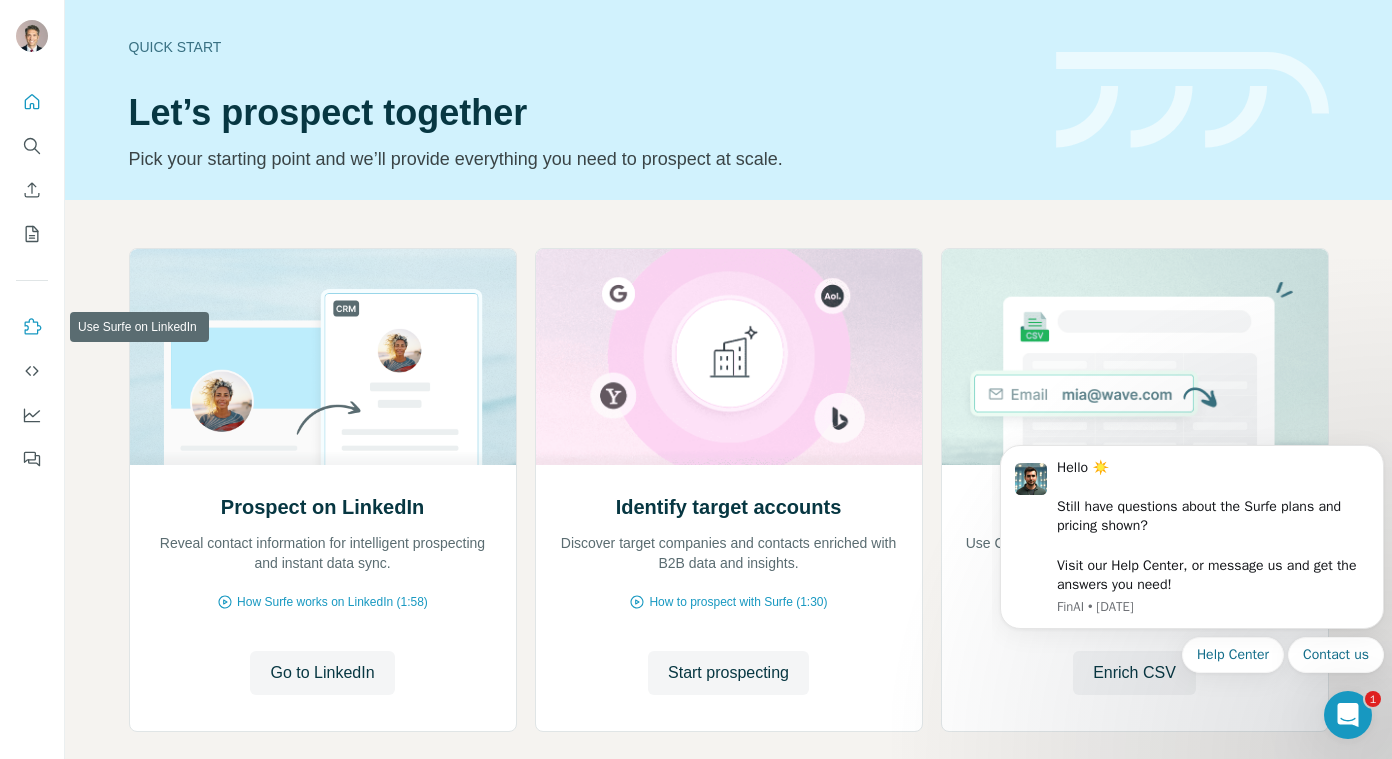click at bounding box center [32, 327] 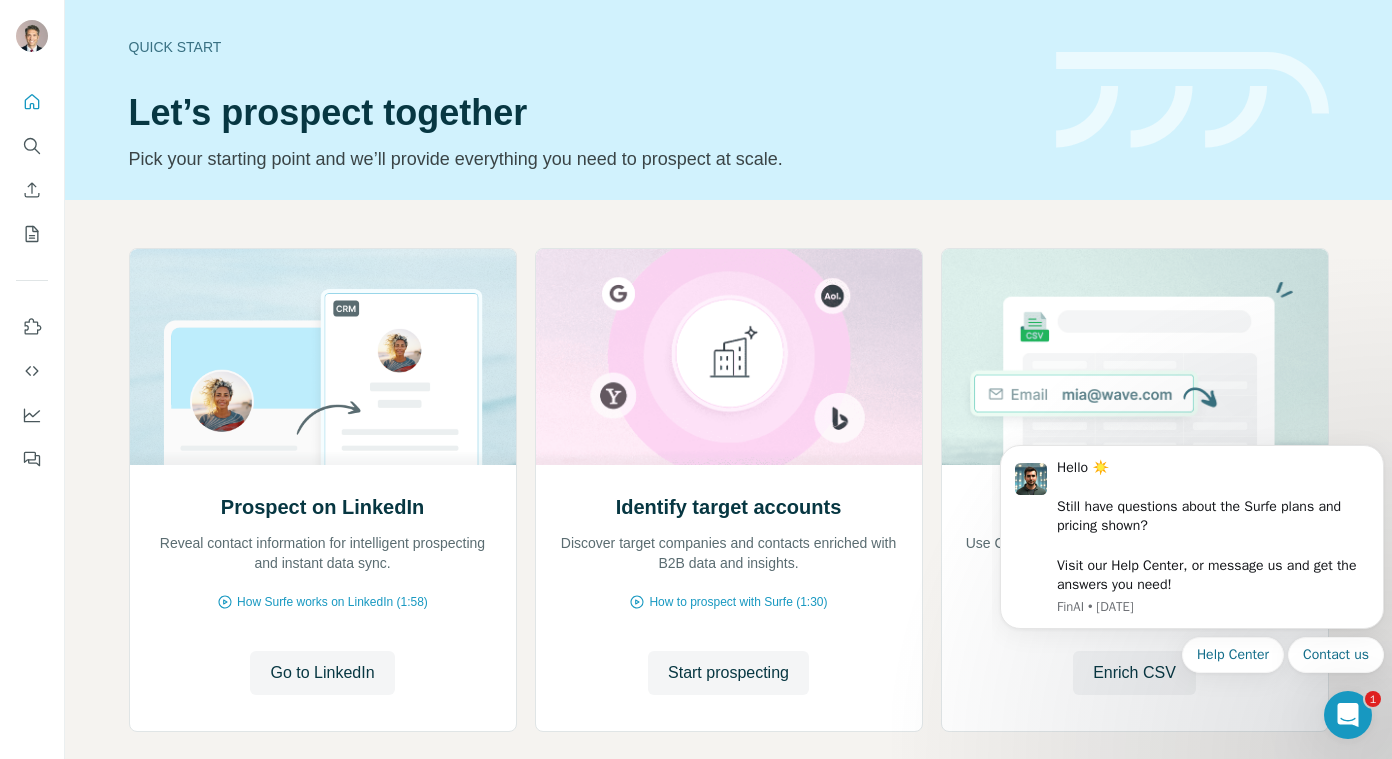 click on "Hello ☀️ ​ Still have questions about the Surfe plans and pricing shown?  ​ Visit our Help Center, or message us and get the answers you need!  [GEOGRAPHIC_DATA] • [DATE] Help Center Contact us" at bounding box center (1192, 542) 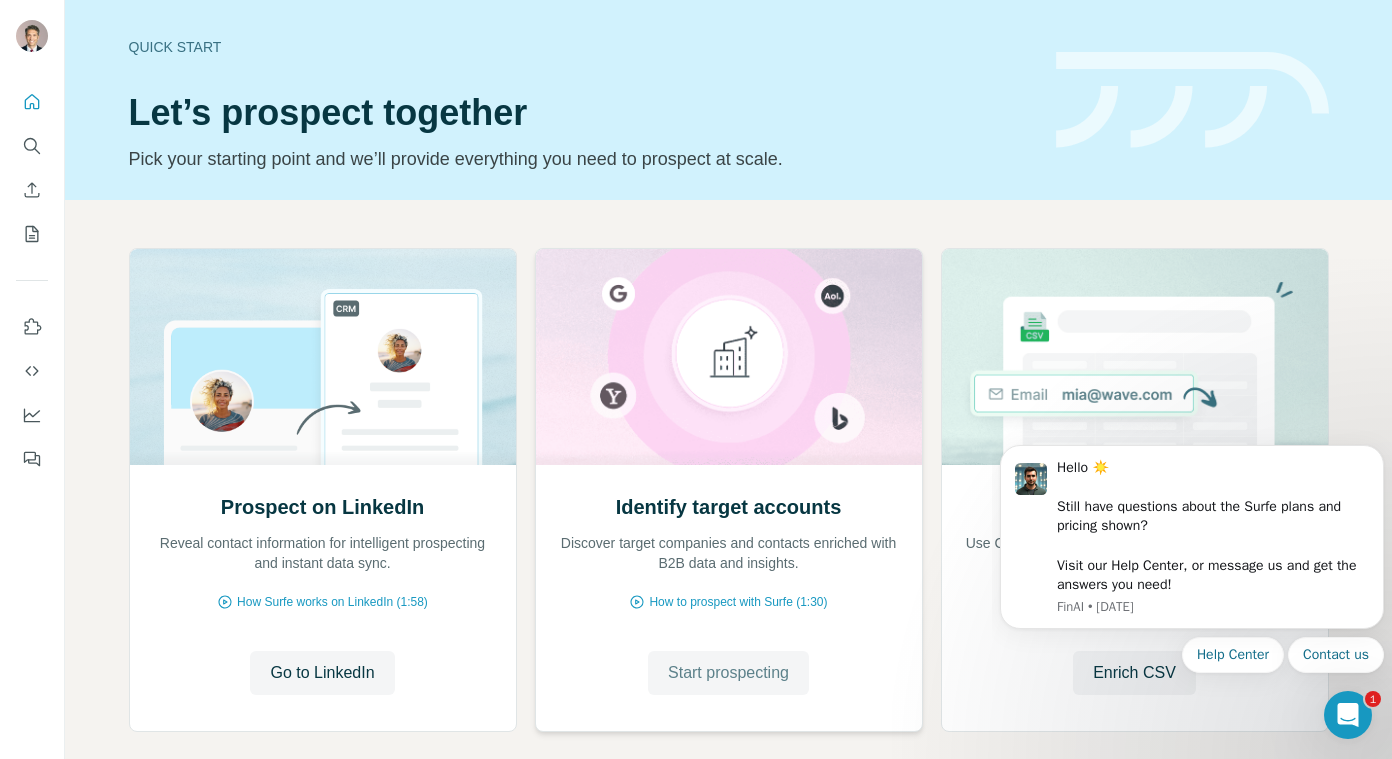 click on "Start prospecting" at bounding box center (728, 673) 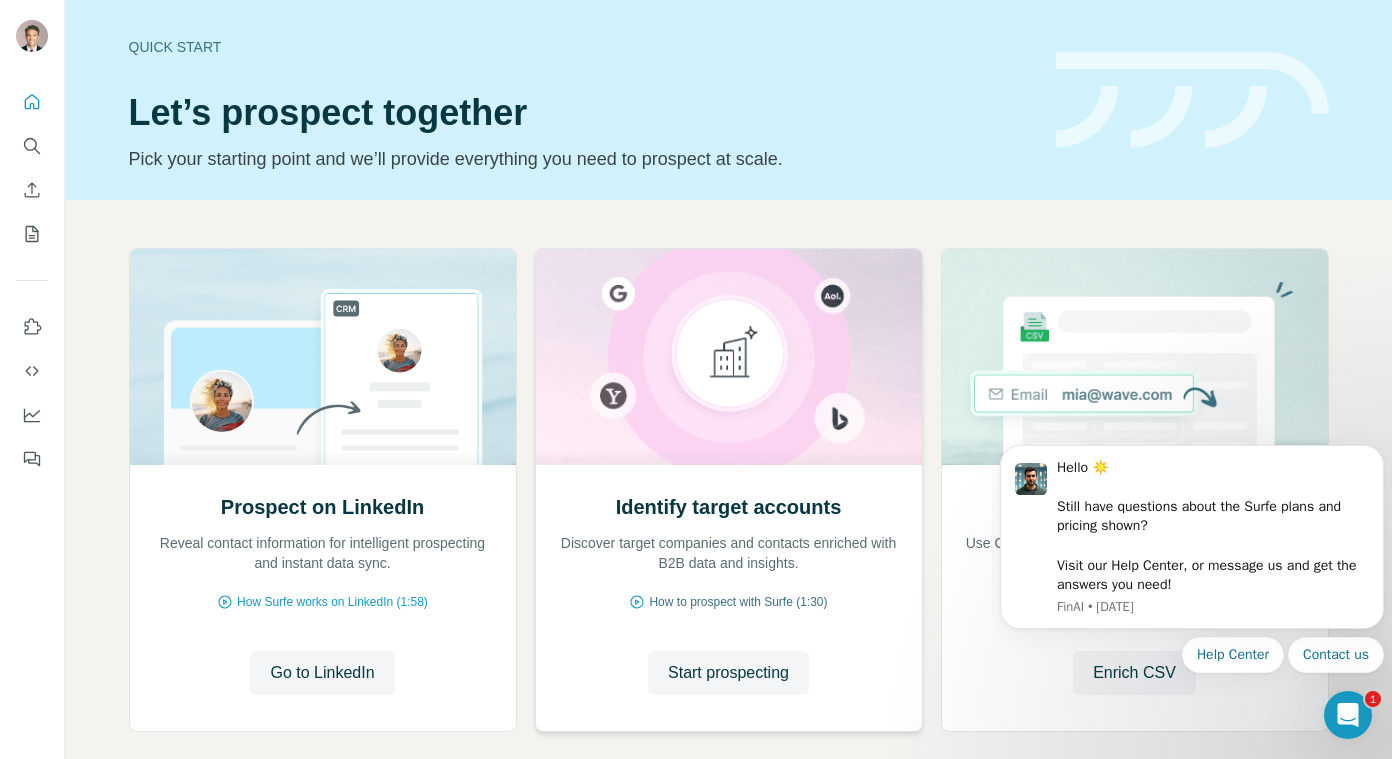 click on "How to prospect with Surfe (1:30)" at bounding box center (738, 602) 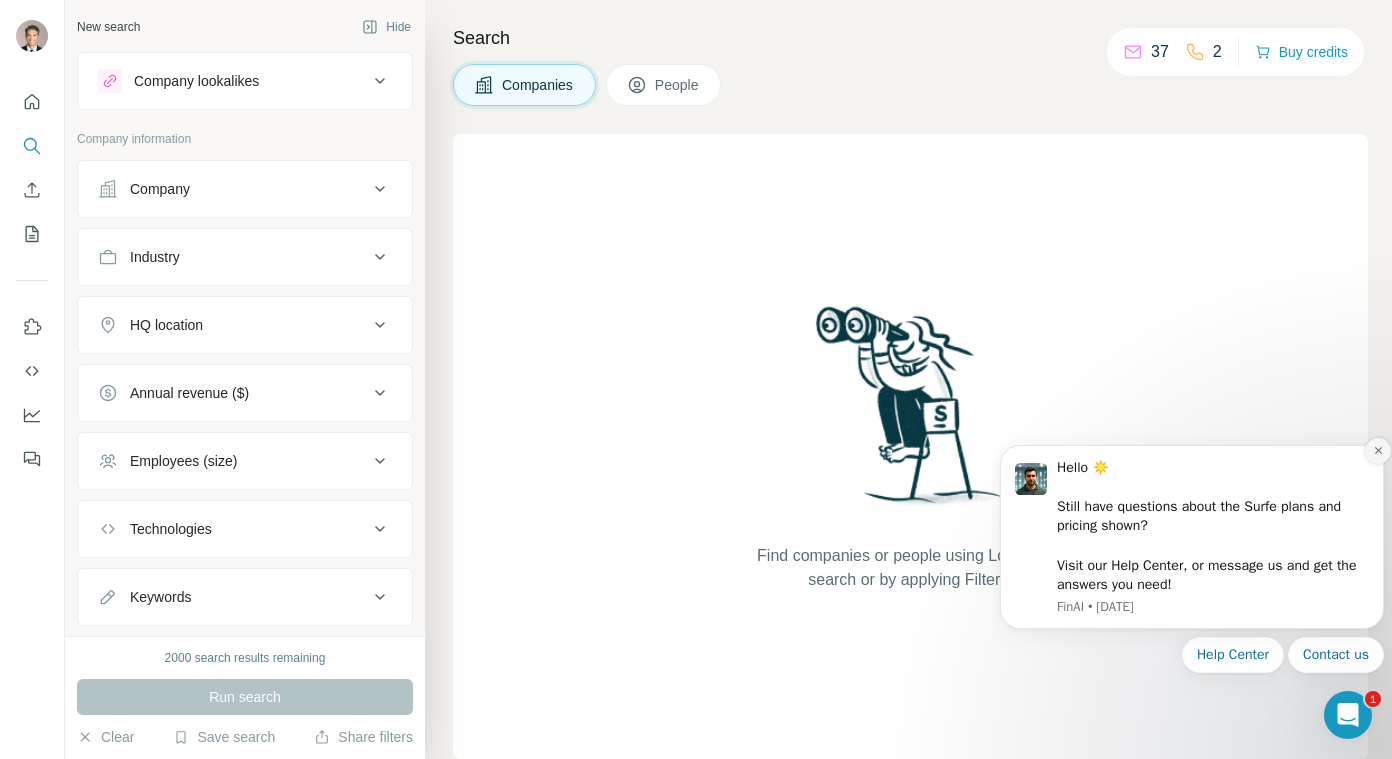click 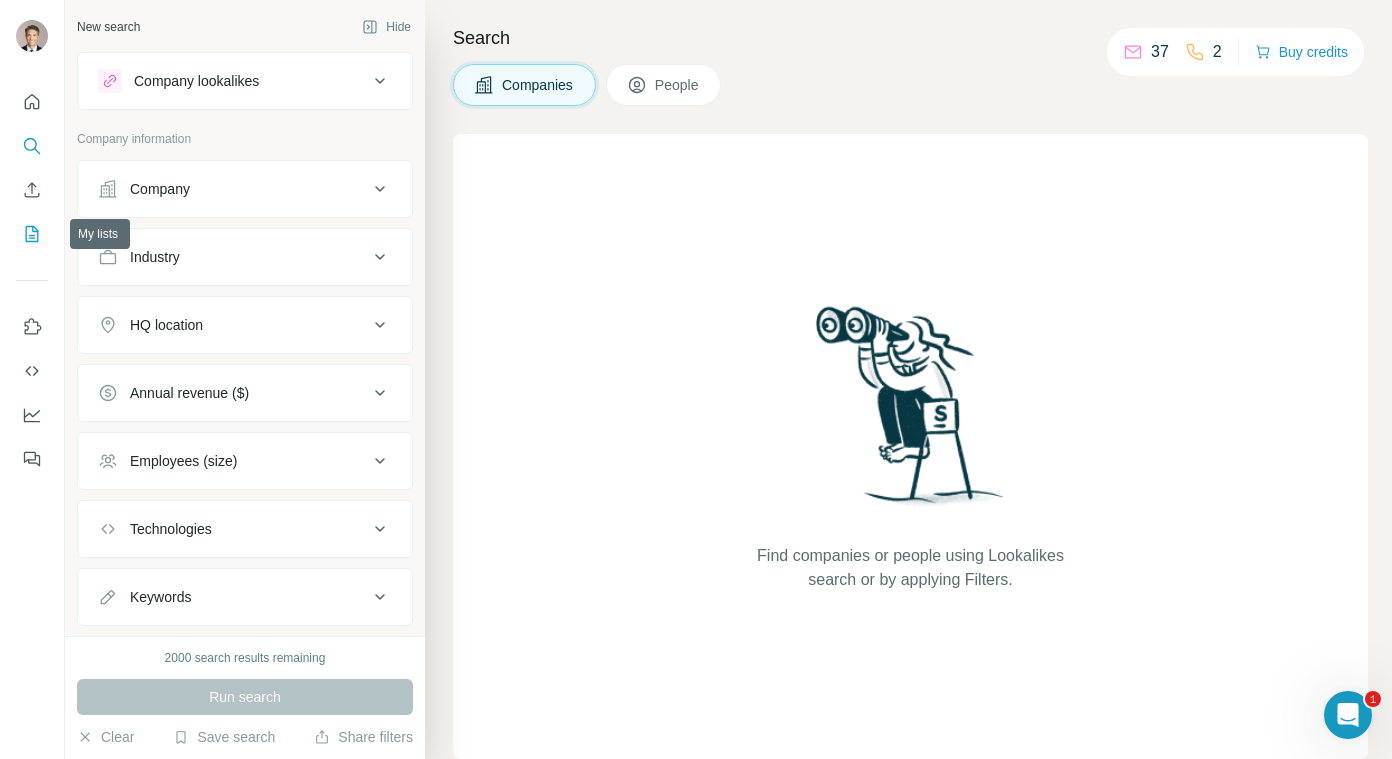 click at bounding box center (32, 234) 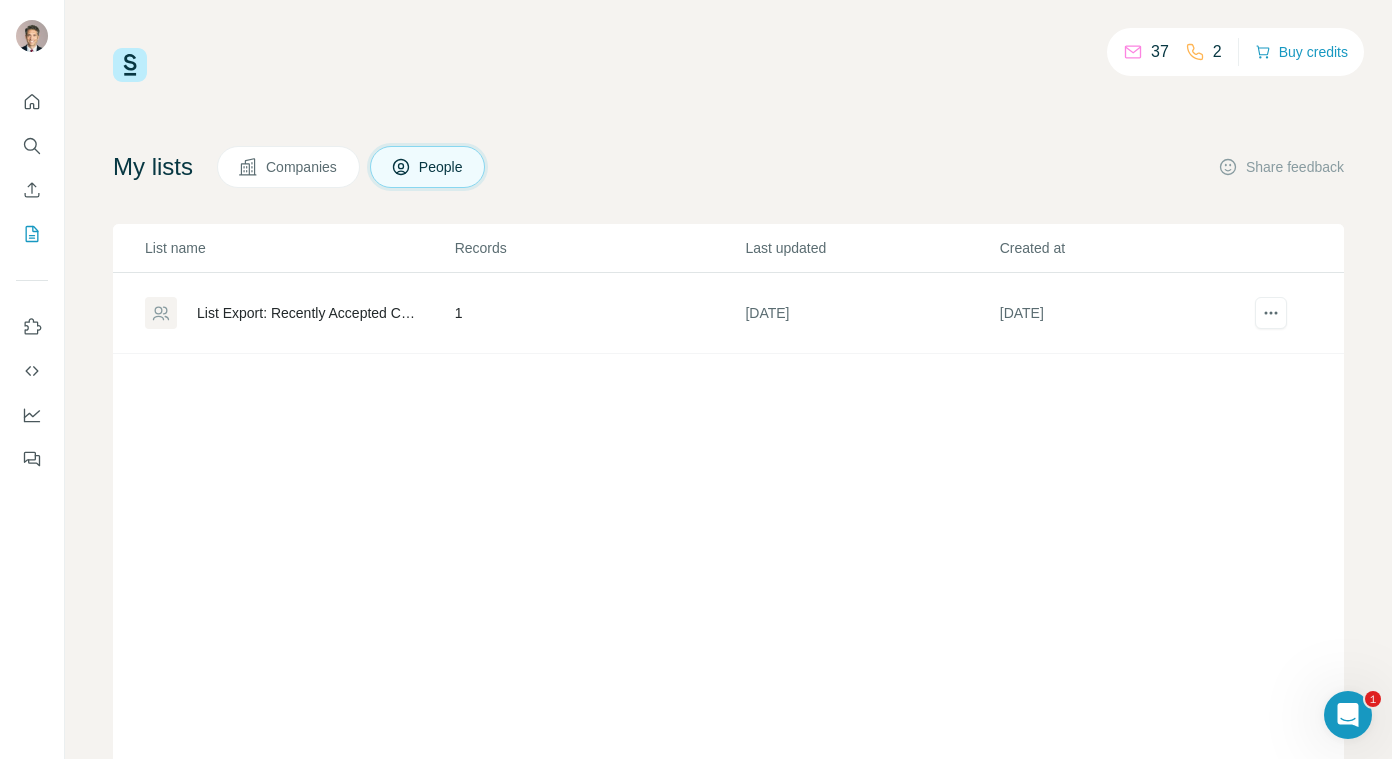 click on "People" at bounding box center (442, 167) 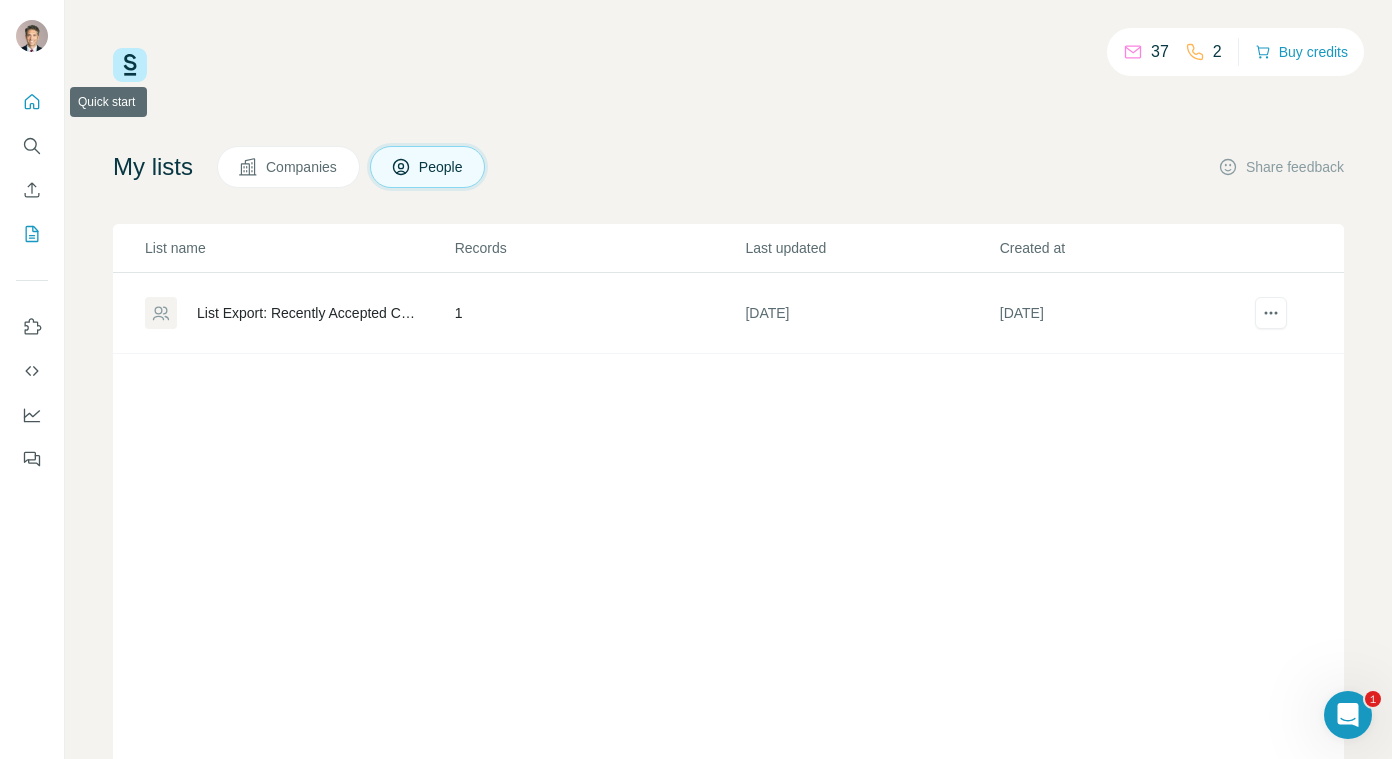 click at bounding box center (32, 102) 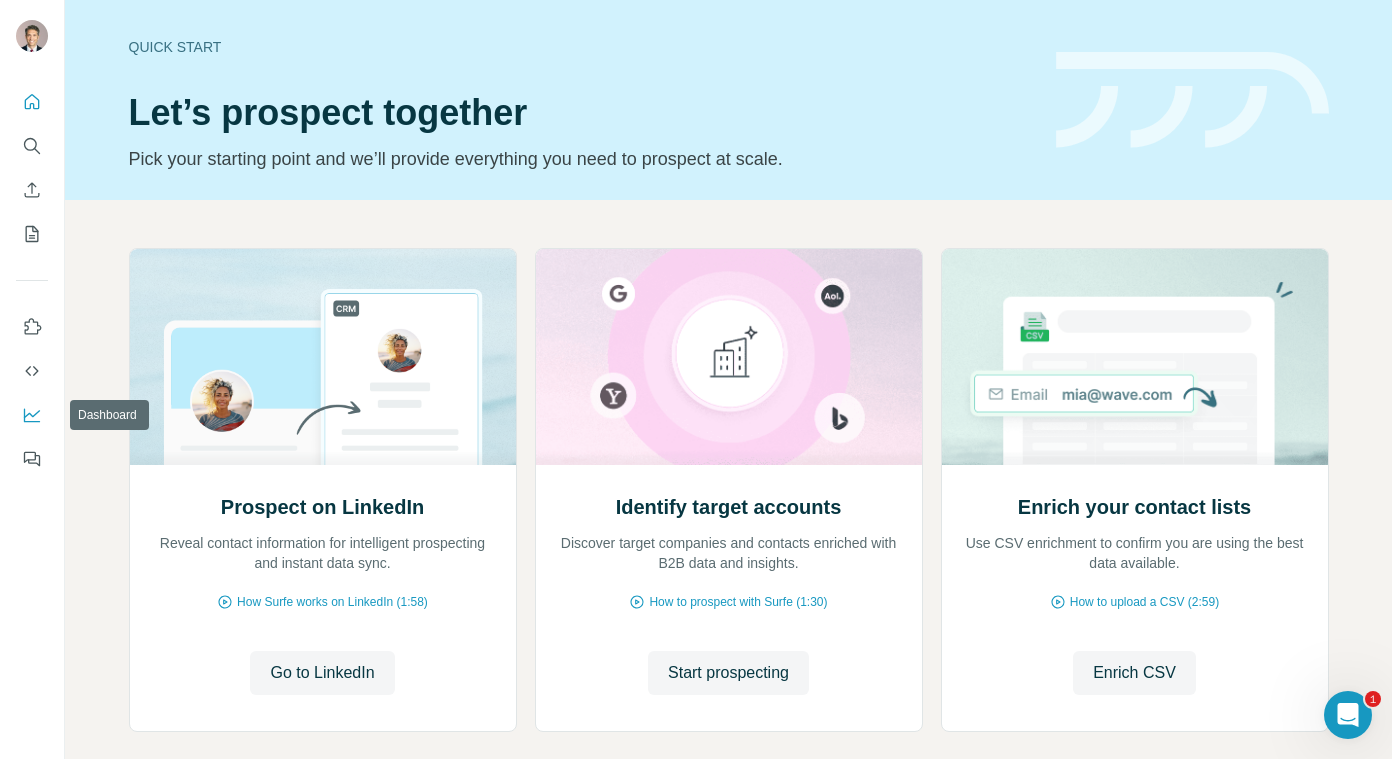 click 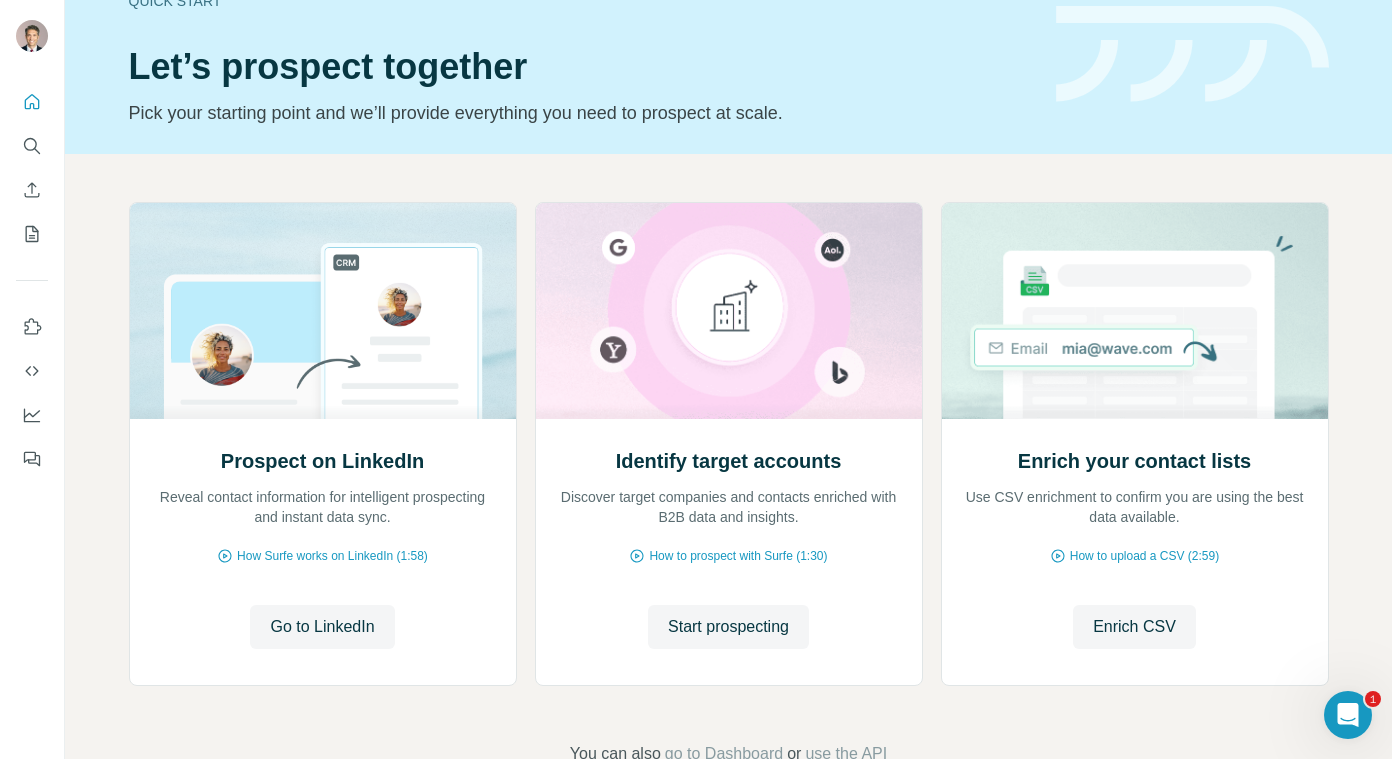 scroll, scrollTop: 0, scrollLeft: 0, axis: both 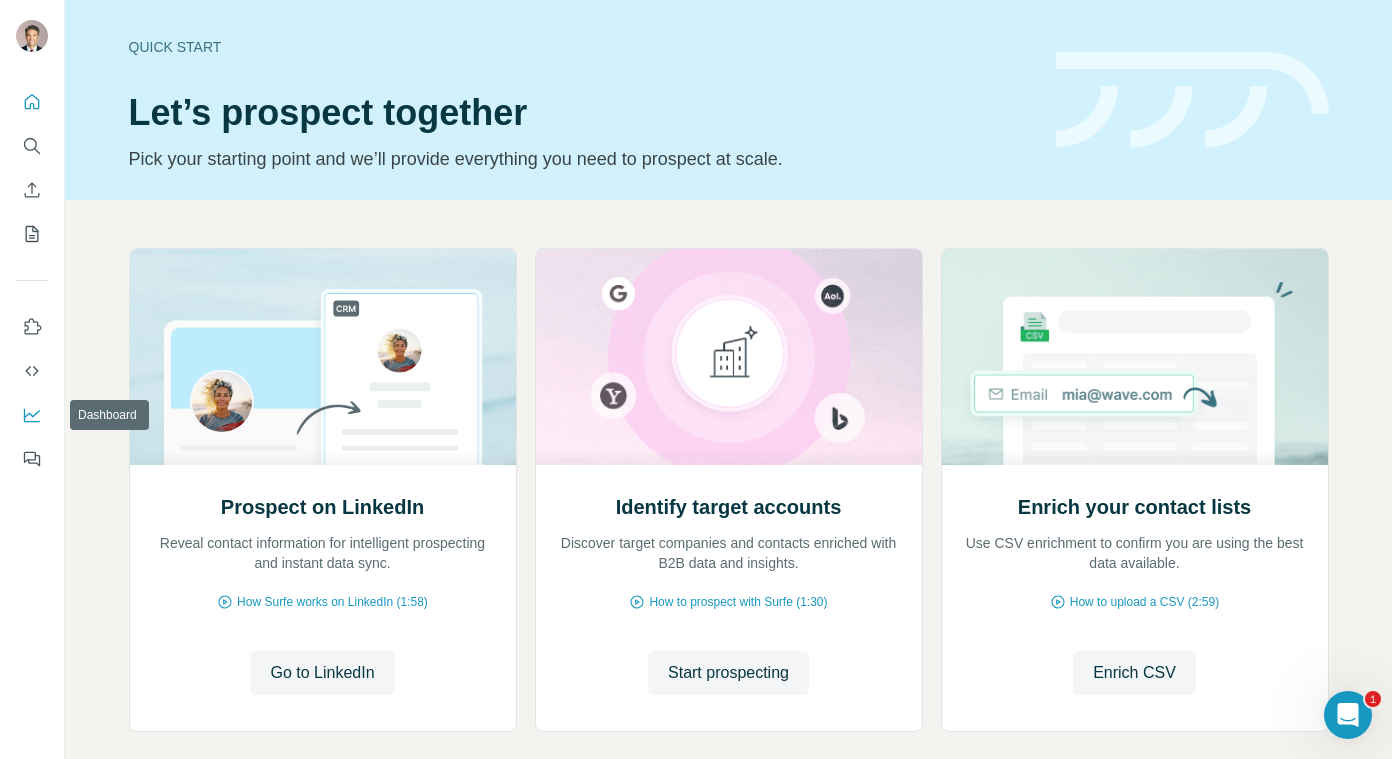 click 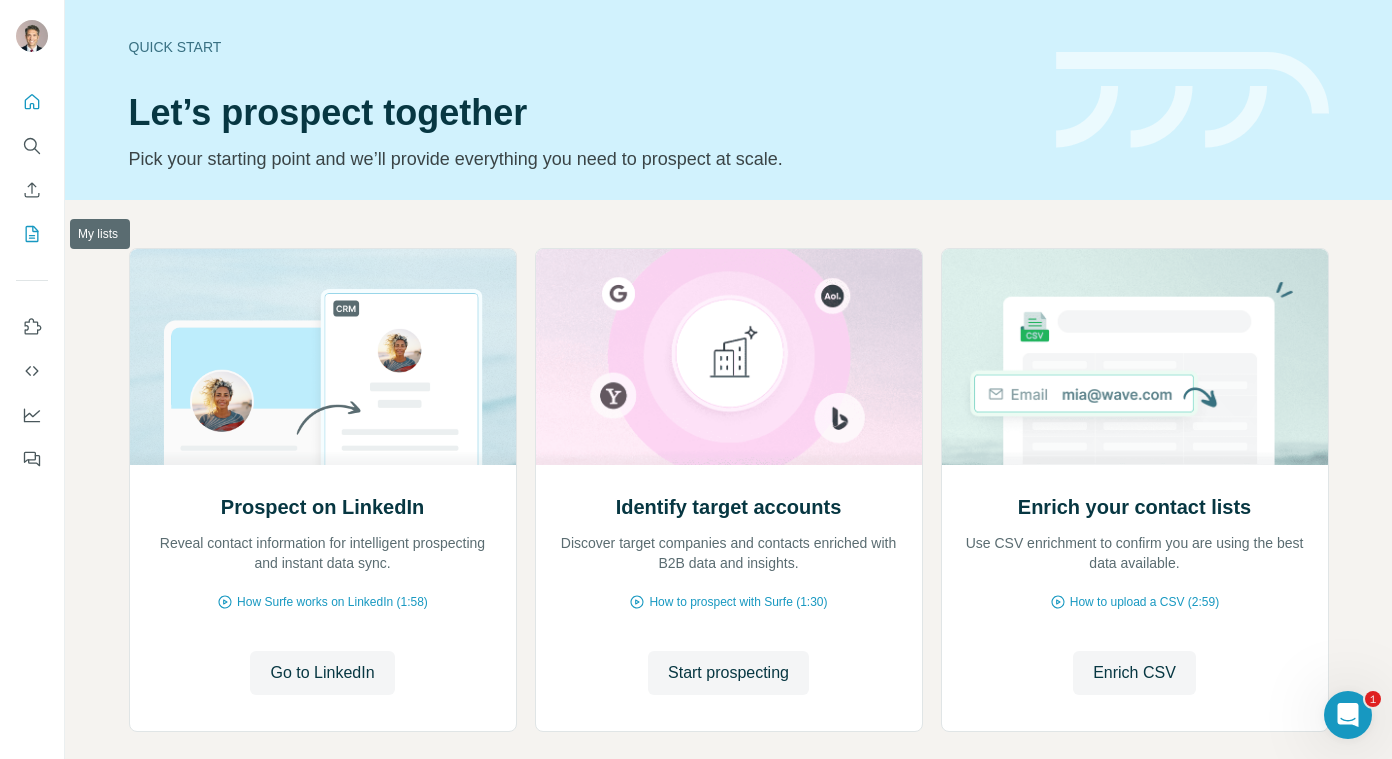 click 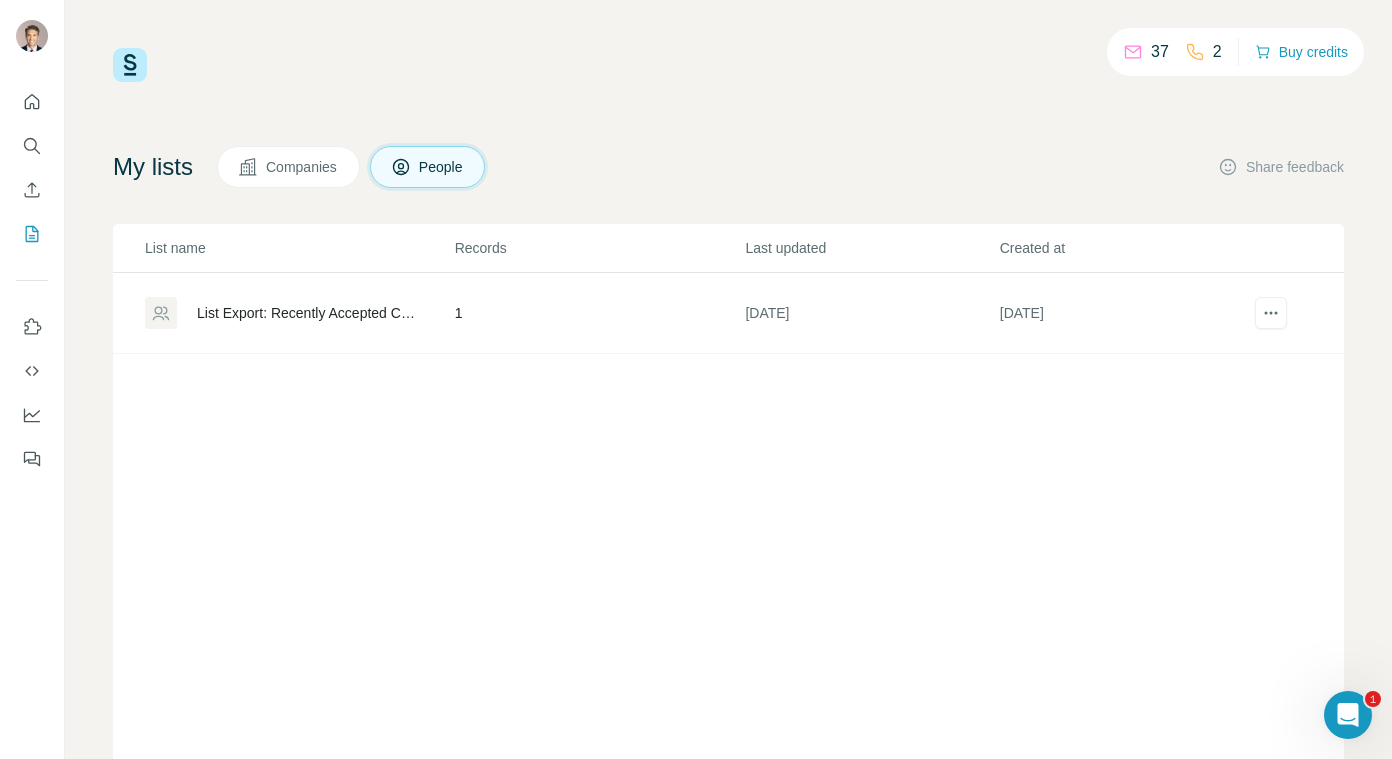 click on "My lists Companies People Share feedback List name Records Last updated Created at List Export: Recently Accepted Connections and InMails - [DATE] 04:11 1 [DATE] [DATE]" at bounding box center [728, 455] 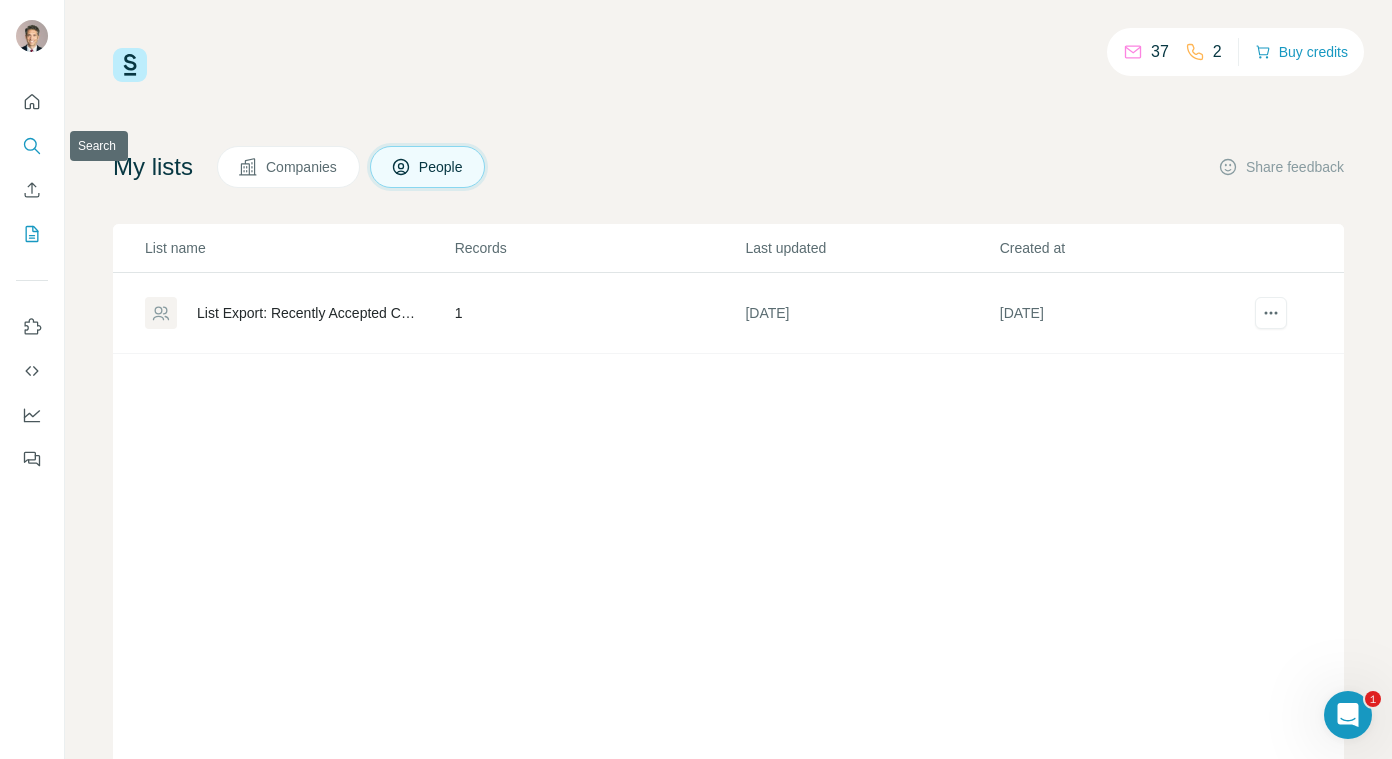 click 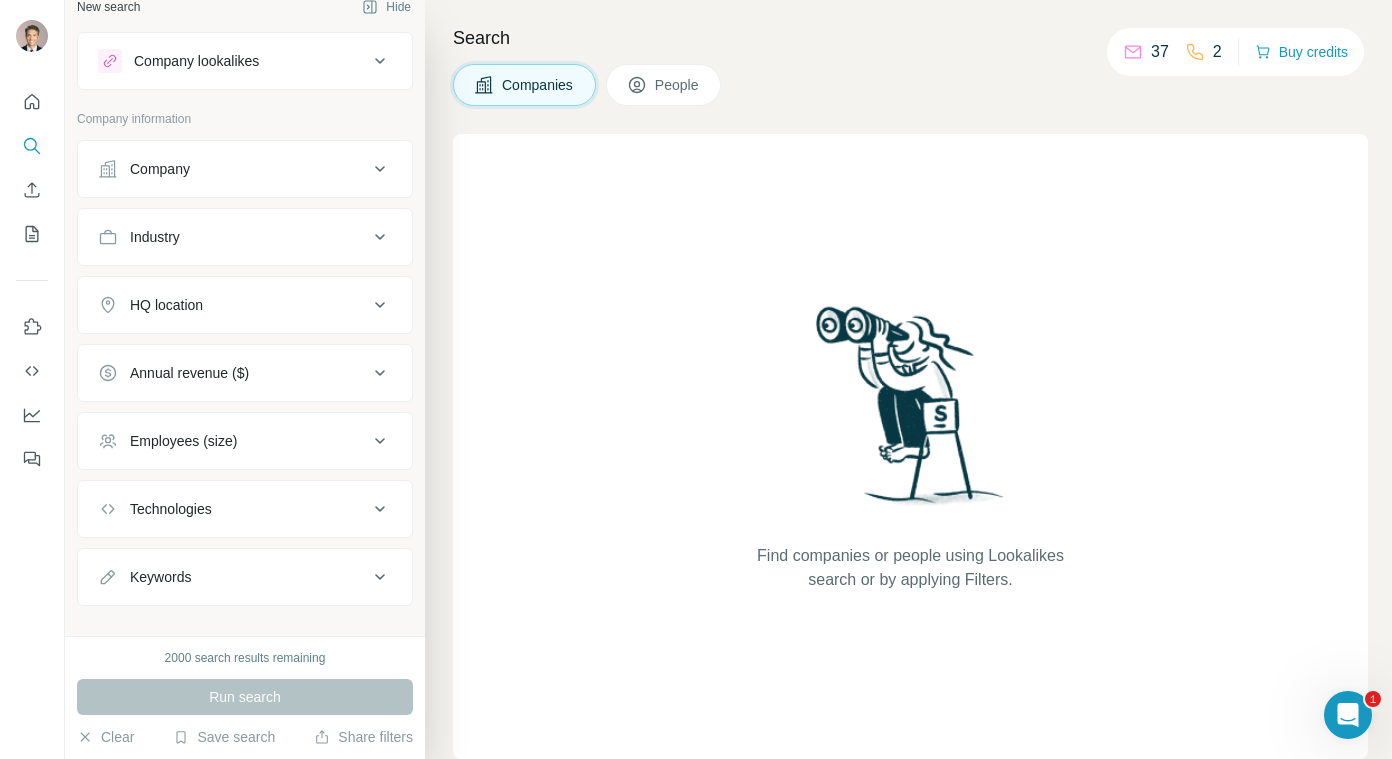 scroll, scrollTop: 0, scrollLeft: 0, axis: both 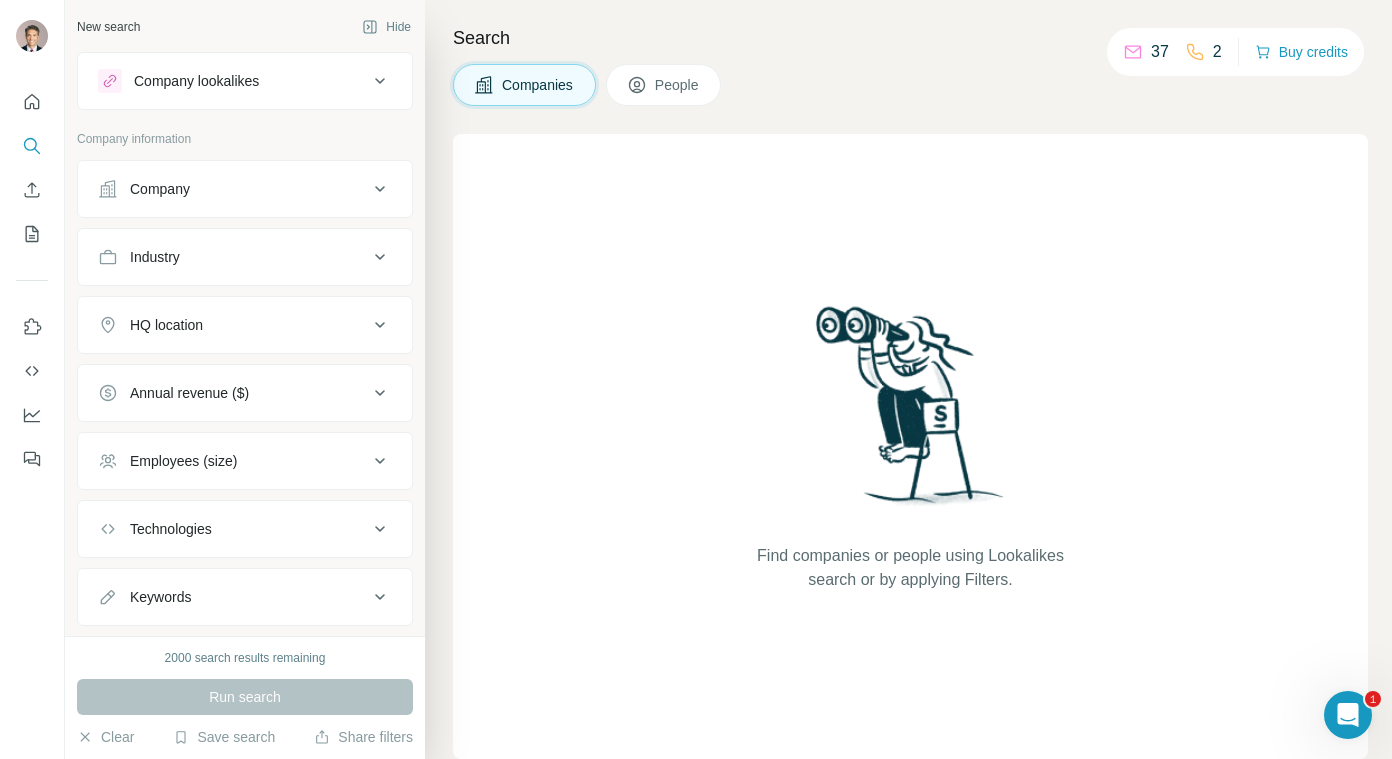 click on "Company lookalikes" at bounding box center (196, 81) 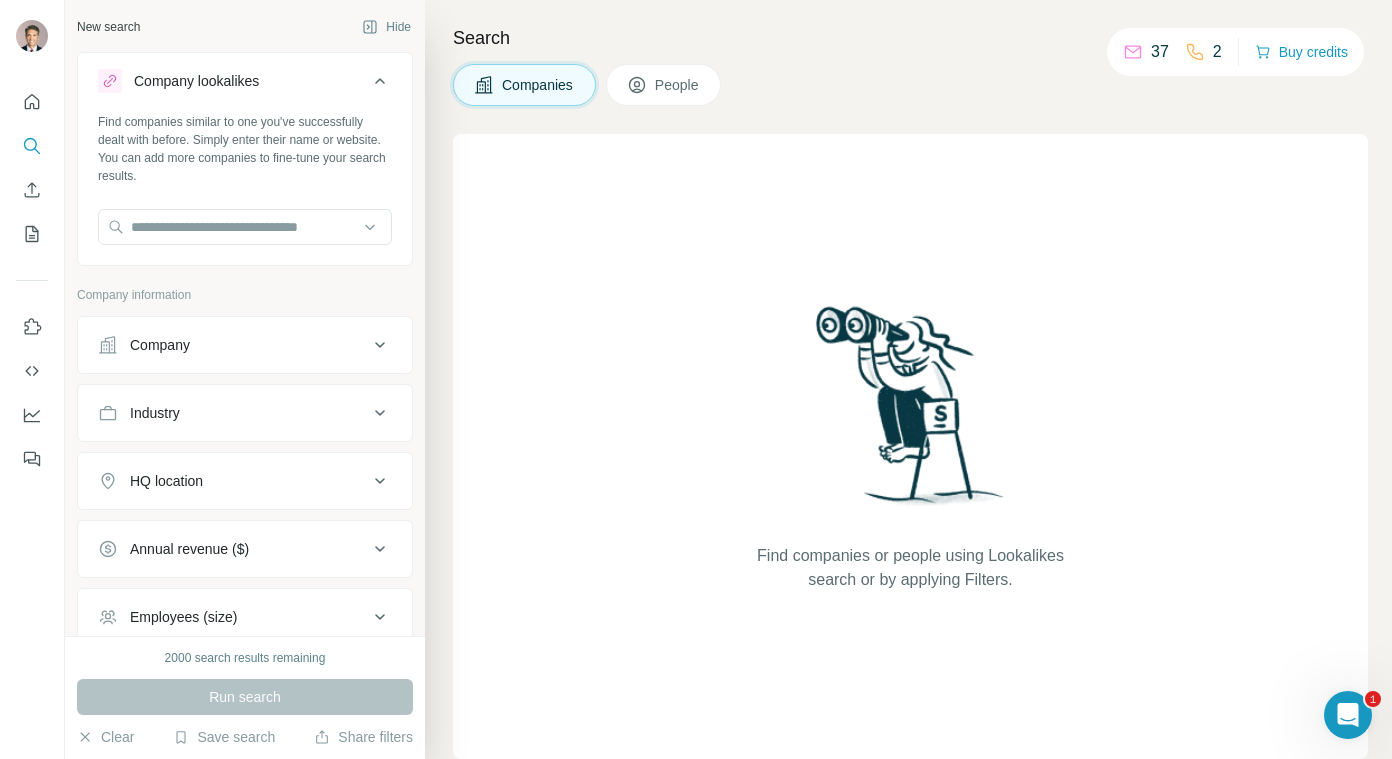 click on "People" at bounding box center [678, 85] 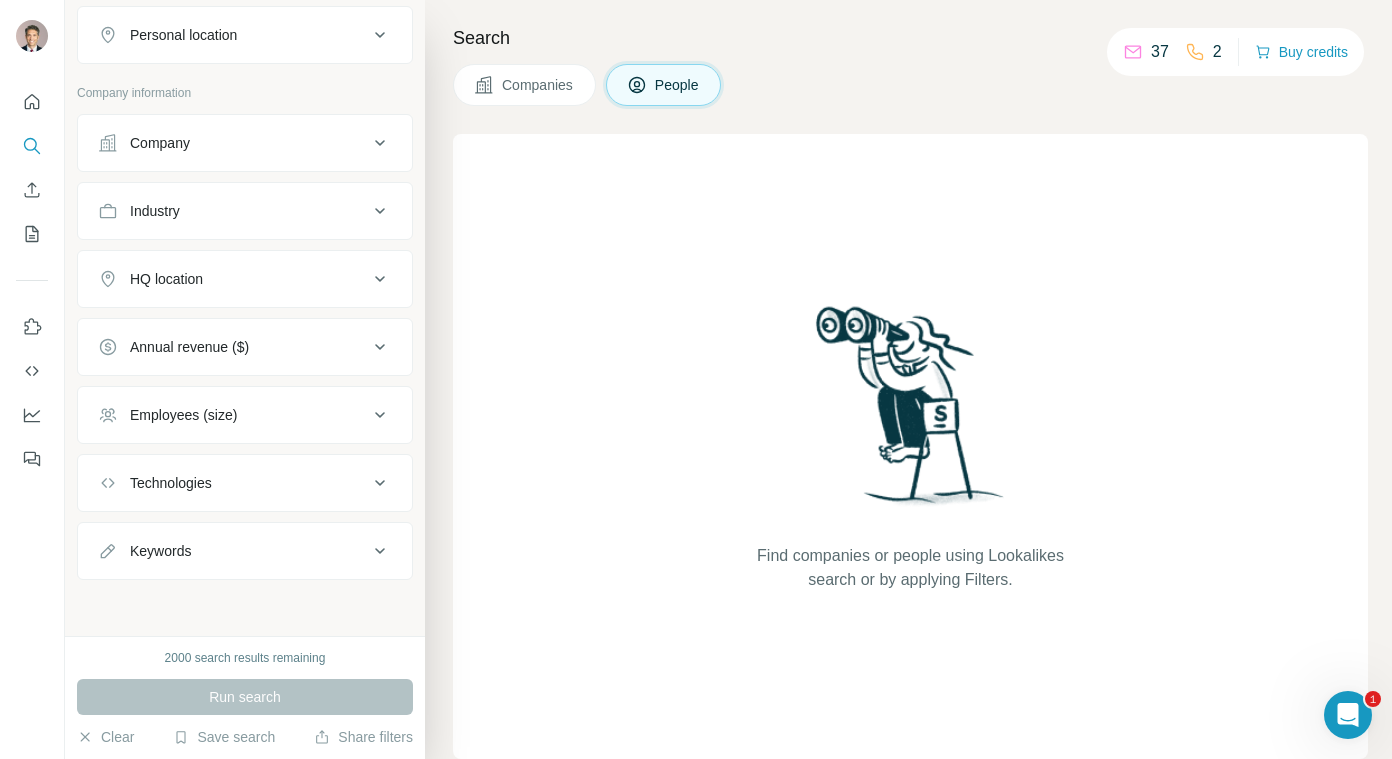 scroll, scrollTop: 0, scrollLeft: 0, axis: both 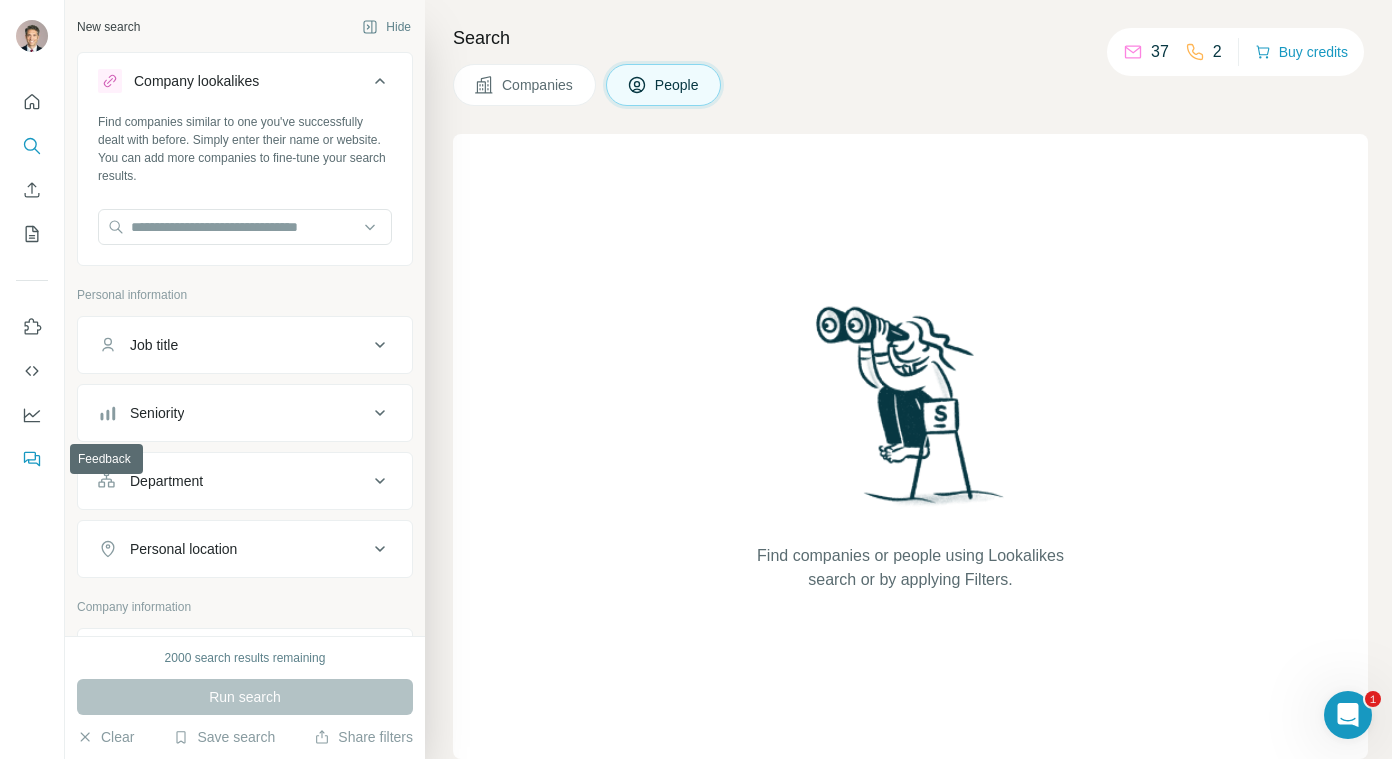 type 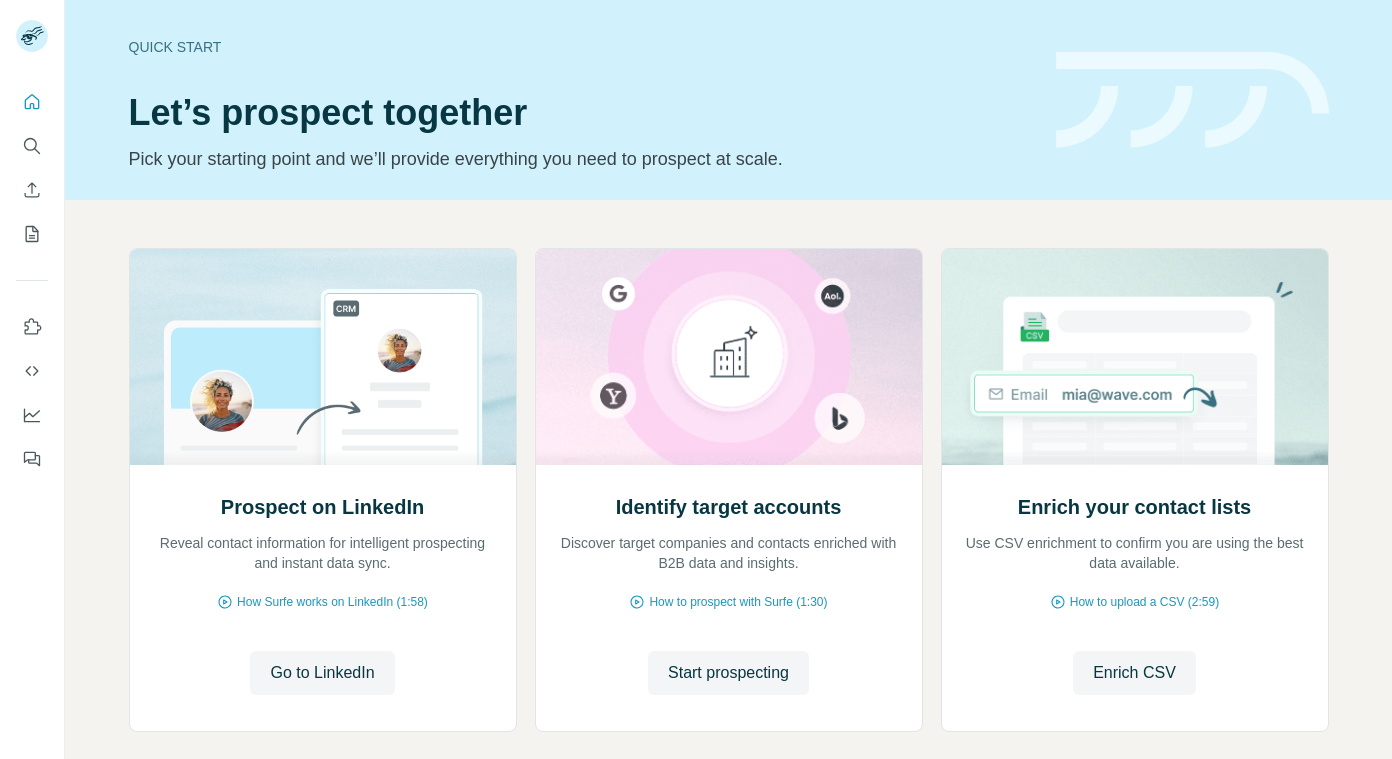 scroll, scrollTop: 0, scrollLeft: 0, axis: both 